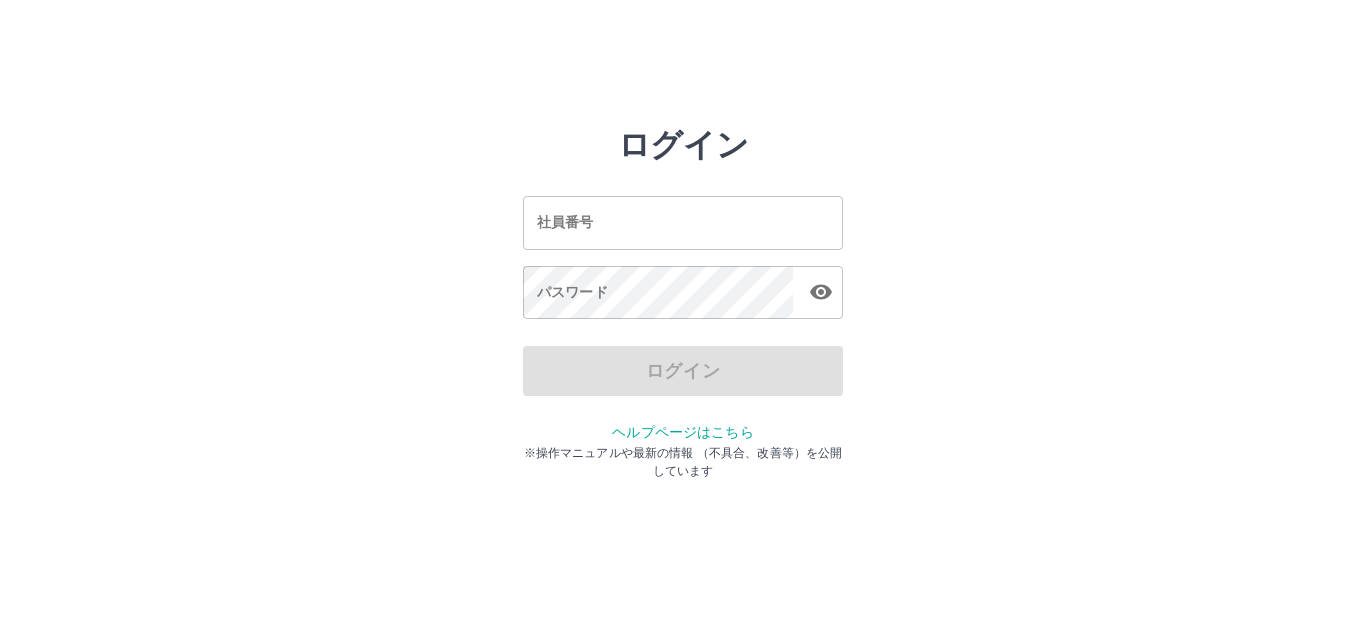 scroll, scrollTop: 0, scrollLeft: 0, axis: both 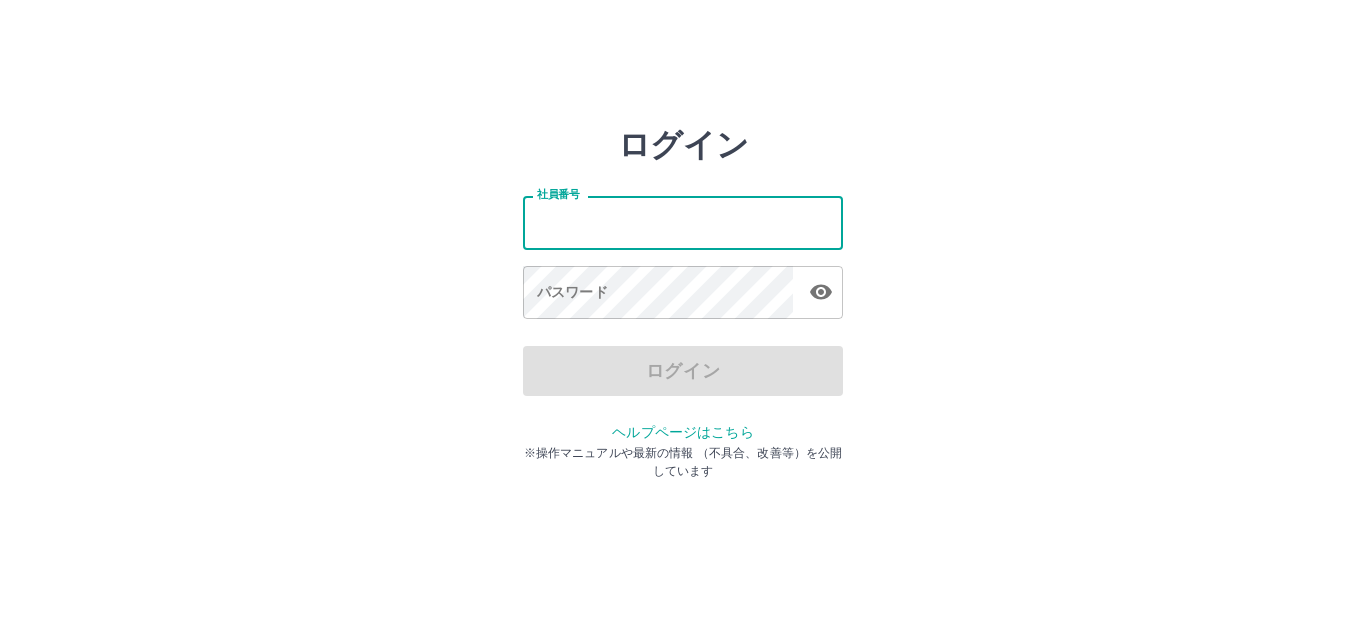 click on "社員番号" at bounding box center [683, 222] 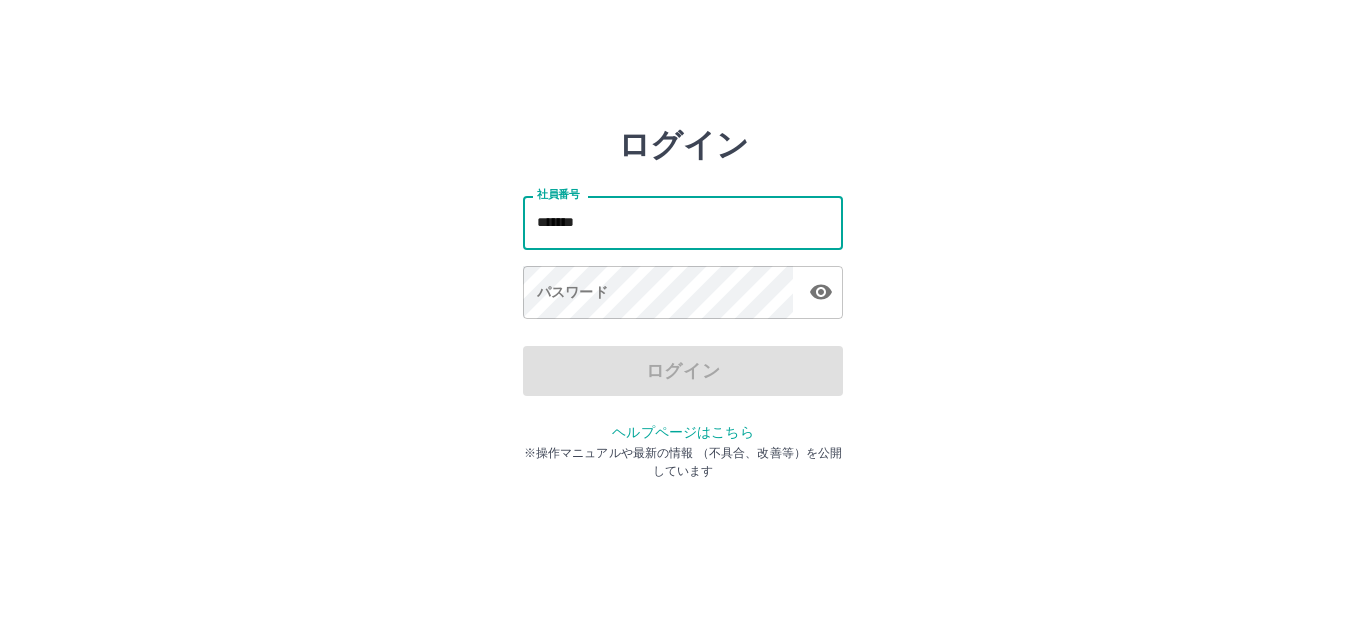 type on "*******" 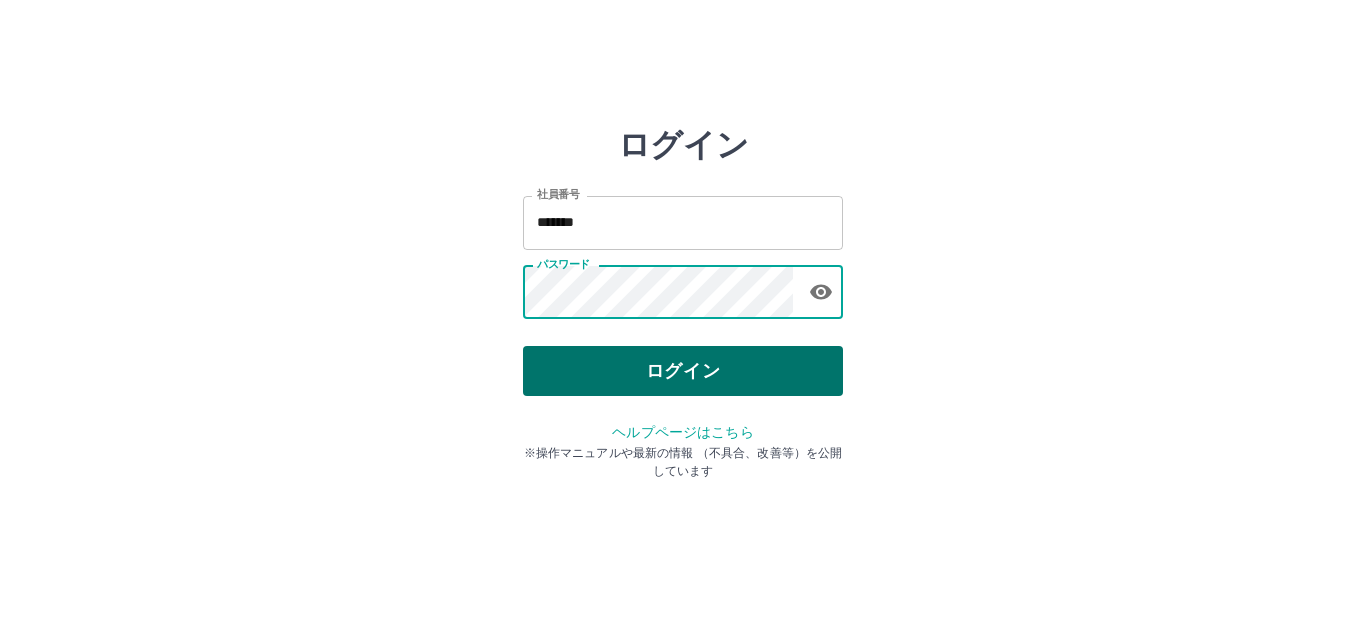click on "ログイン" at bounding box center [683, 371] 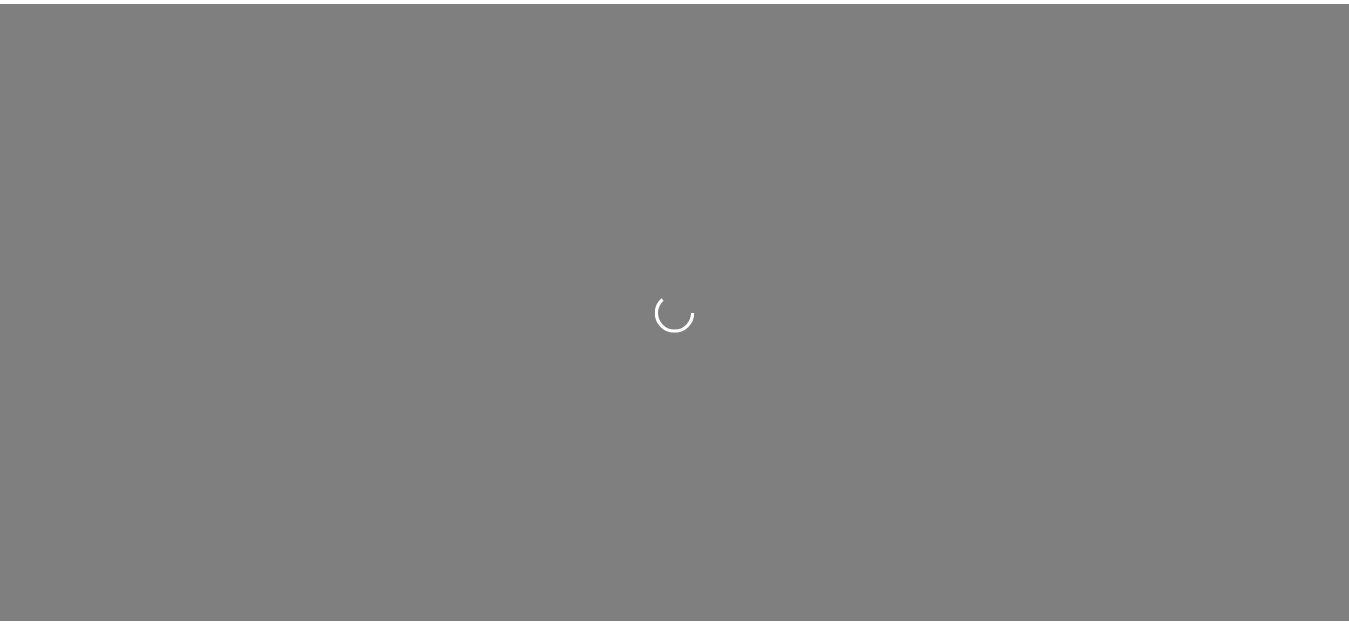 scroll, scrollTop: 0, scrollLeft: 0, axis: both 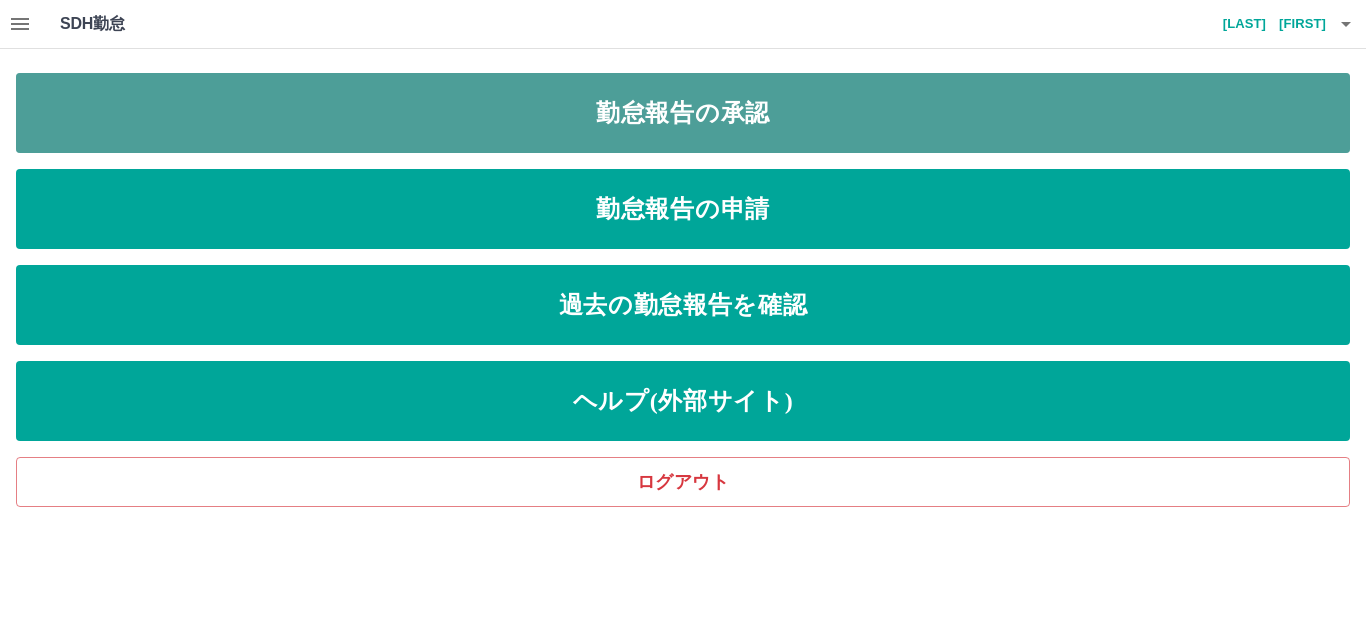click on "勤怠報告の承認" at bounding box center [683, 113] 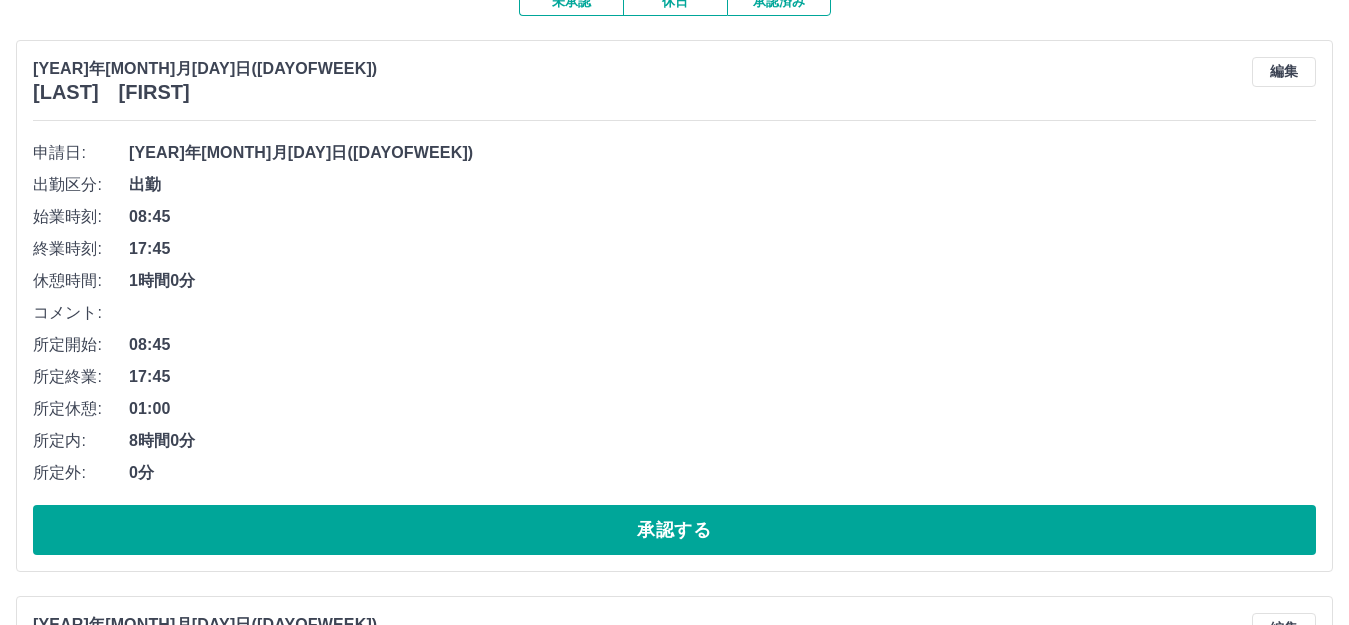scroll, scrollTop: 200, scrollLeft: 0, axis: vertical 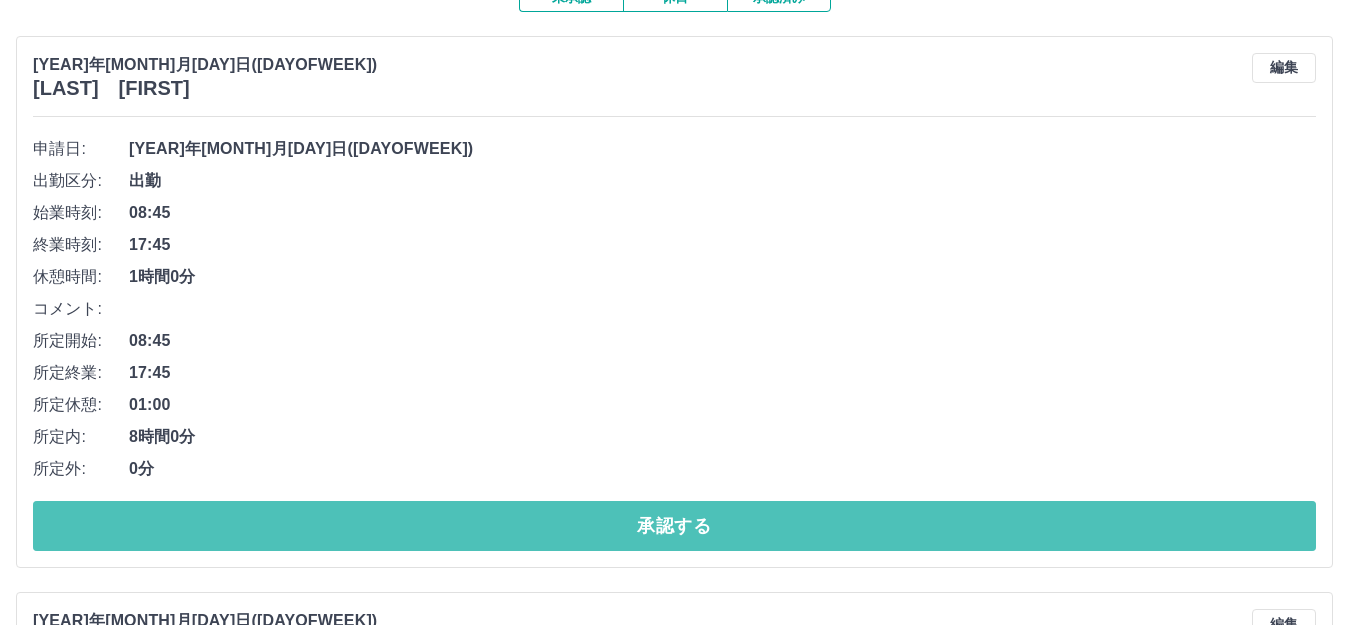 click on "承認する" at bounding box center [674, 526] 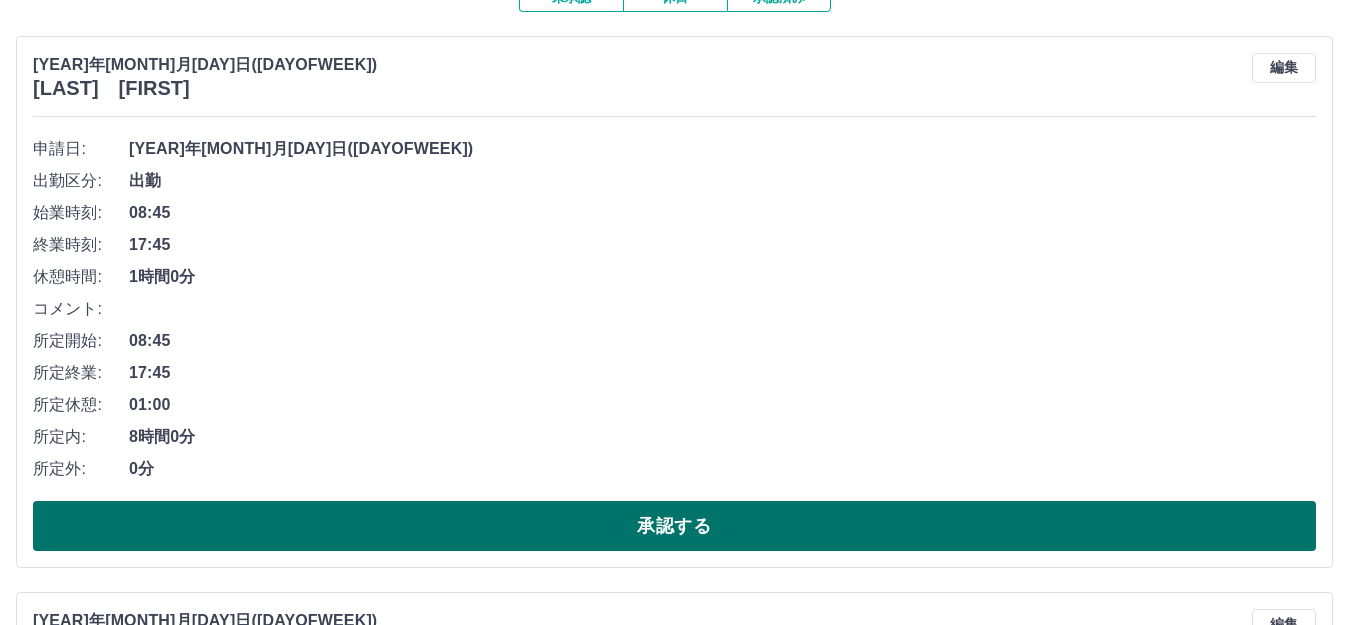 click on "承認する" at bounding box center [674, 526] 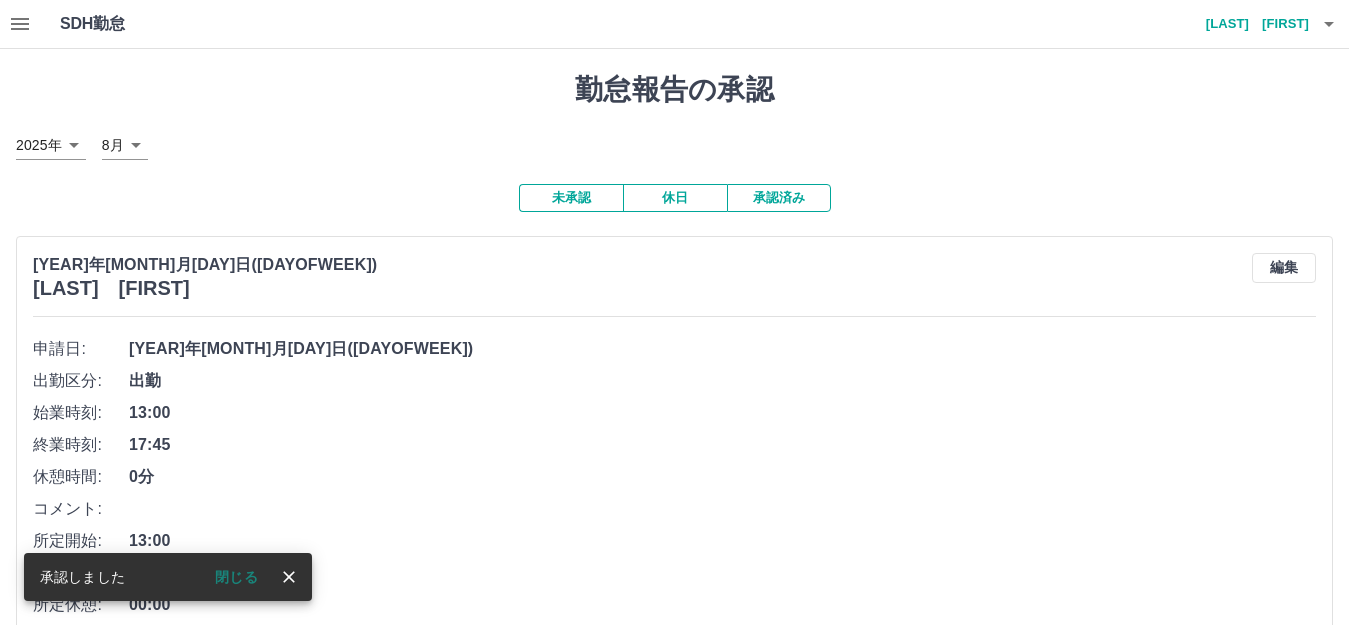 scroll, scrollTop: 169, scrollLeft: 0, axis: vertical 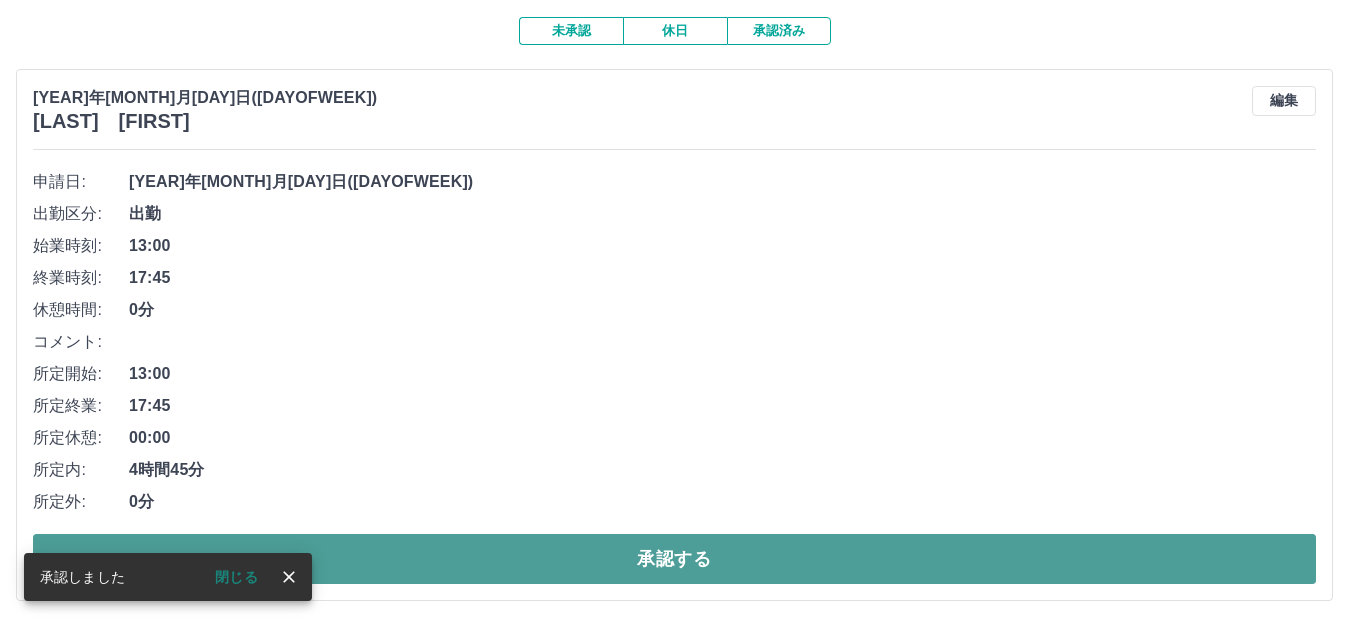 click on "承認する" at bounding box center (674, 559) 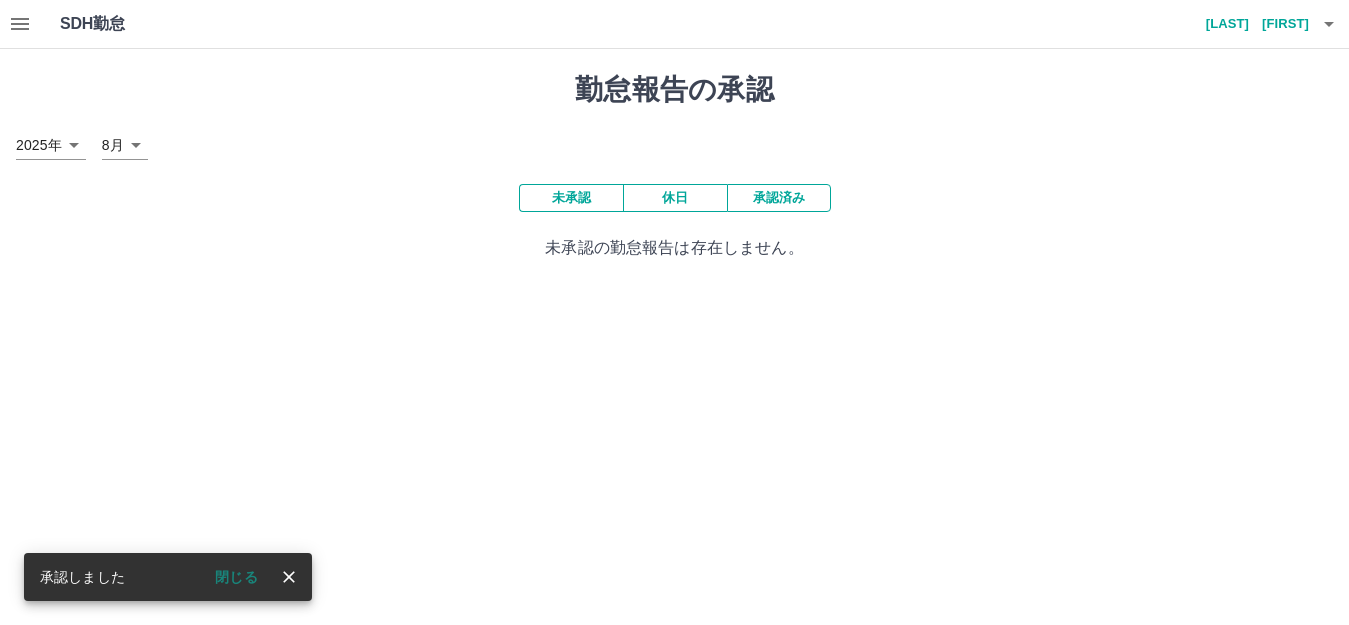 scroll, scrollTop: 0, scrollLeft: 0, axis: both 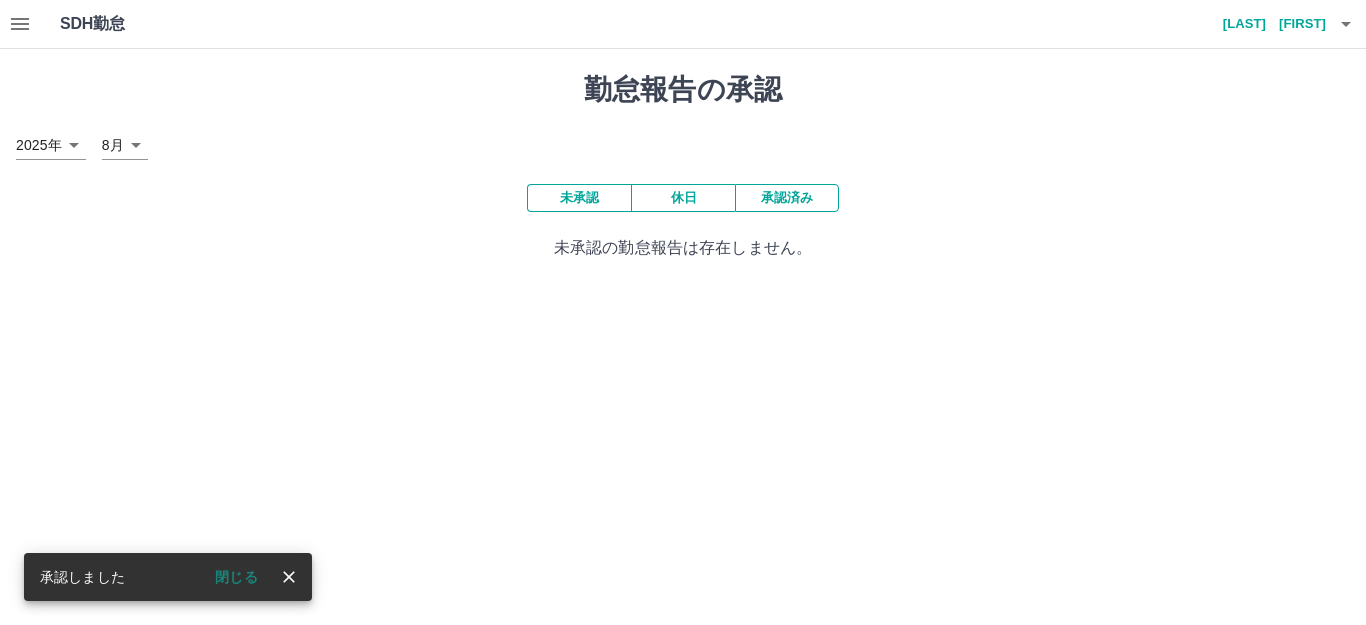 click on "勤怠報告の承認 2025年 **** 8月 * 未承認 休日 承認済み 未承認の勤怠報告は存在しません。" at bounding box center [683, 166] 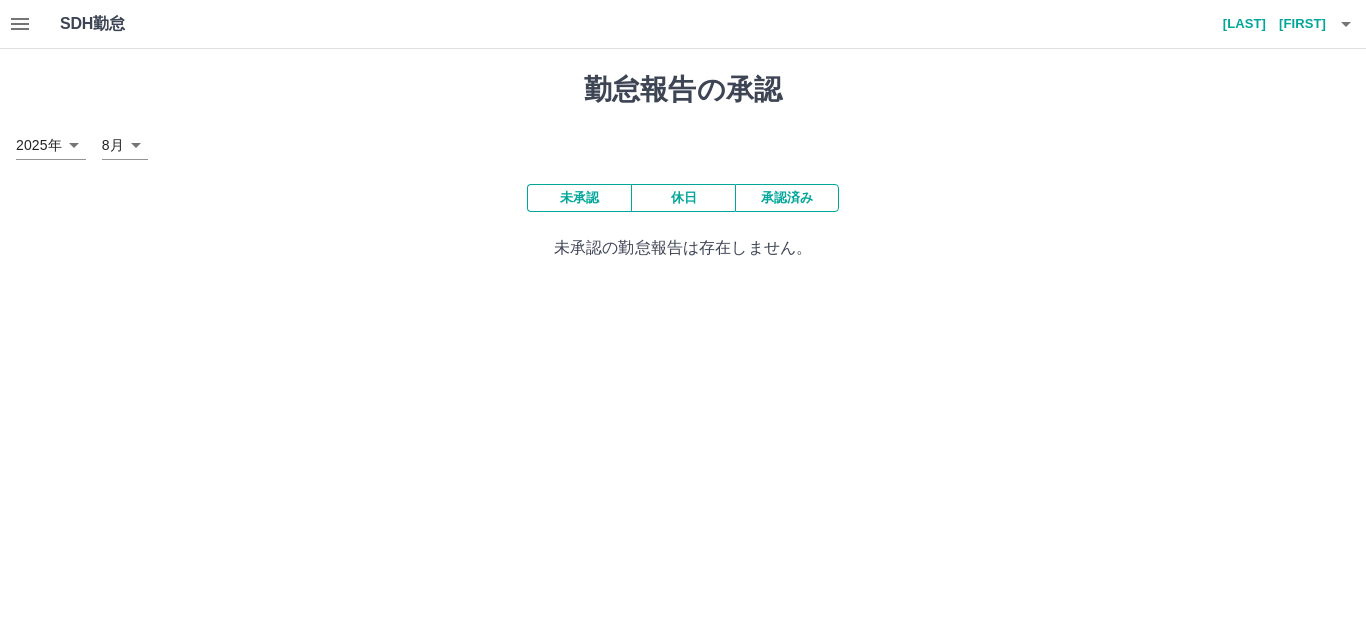 click on "未承認" at bounding box center [579, 198] 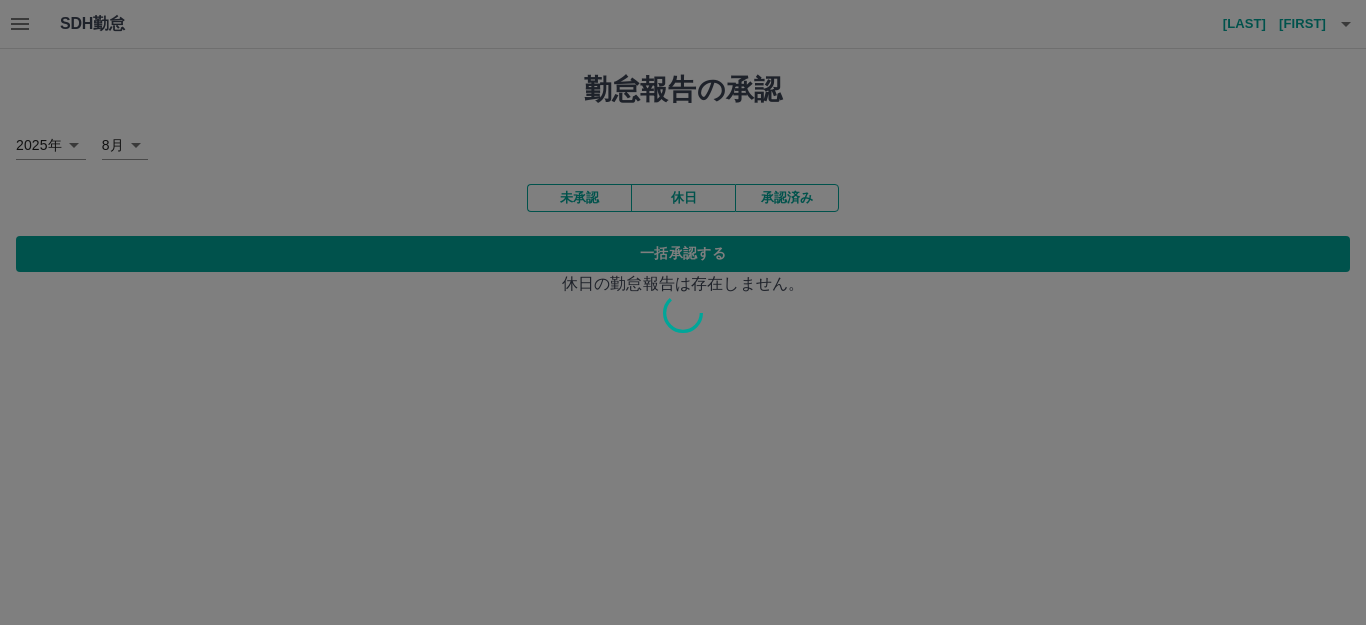 drag, startPoint x: 736, startPoint y: 196, endPoint x: 823, endPoint y: 196, distance: 87 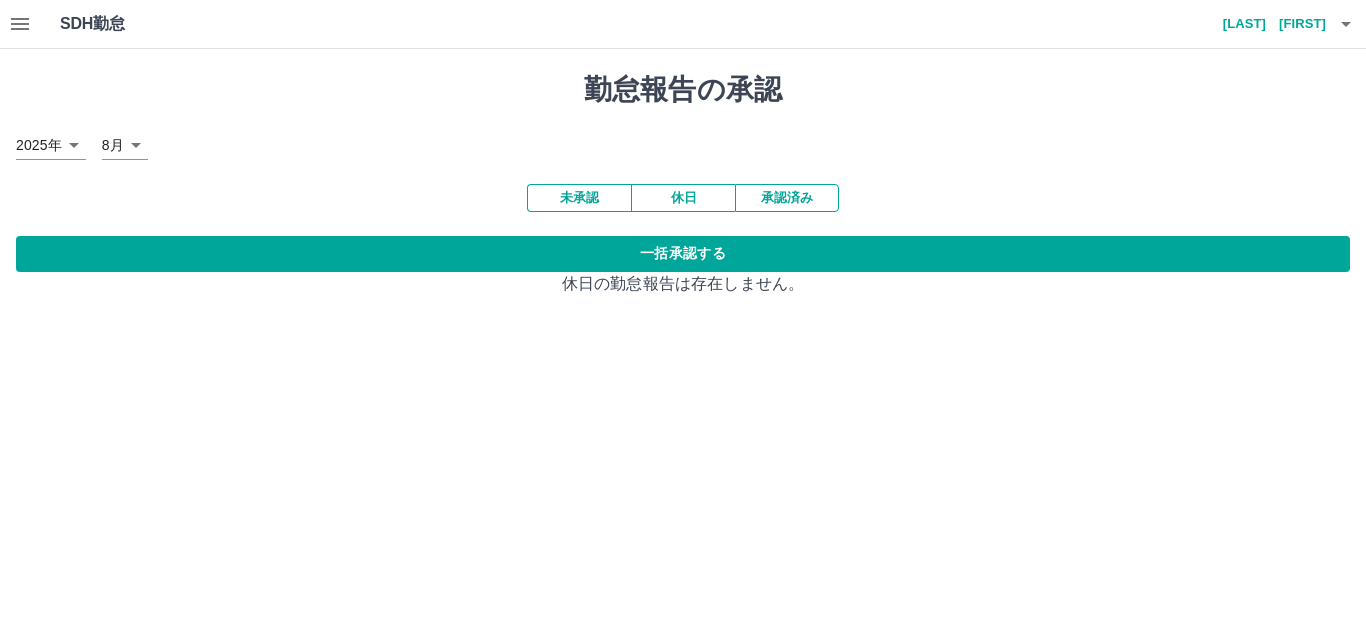 click on "承認済み" at bounding box center [787, 198] 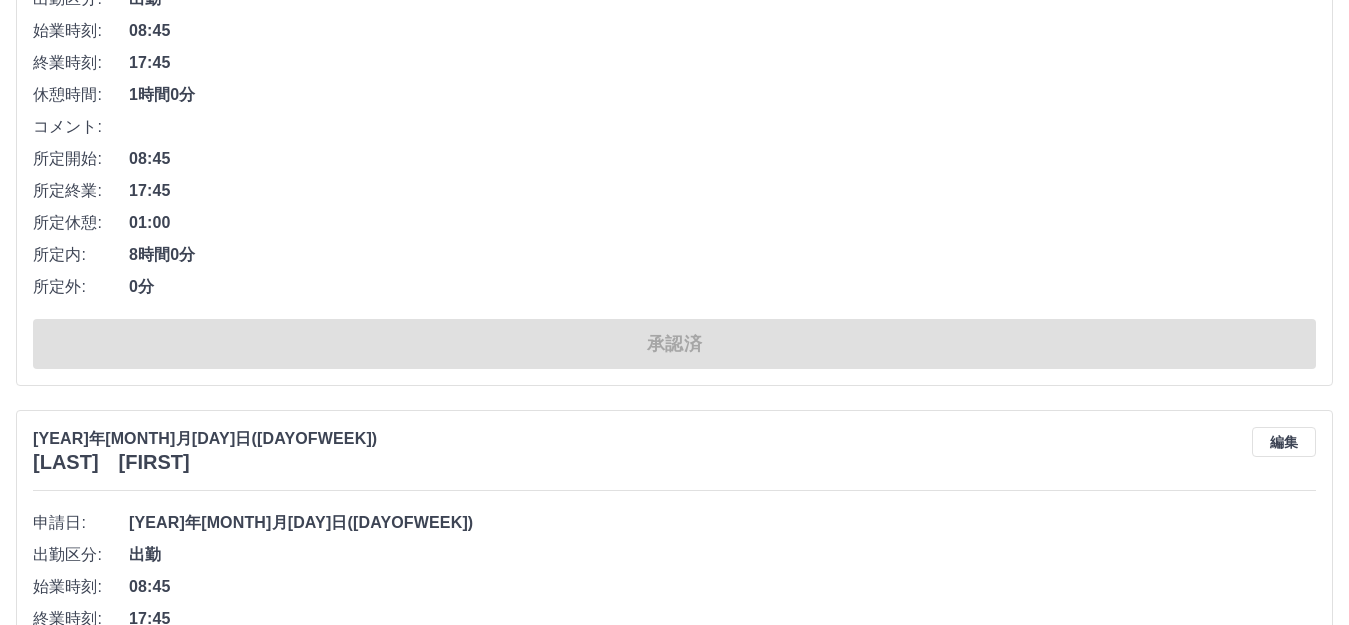 scroll, scrollTop: 0, scrollLeft: 0, axis: both 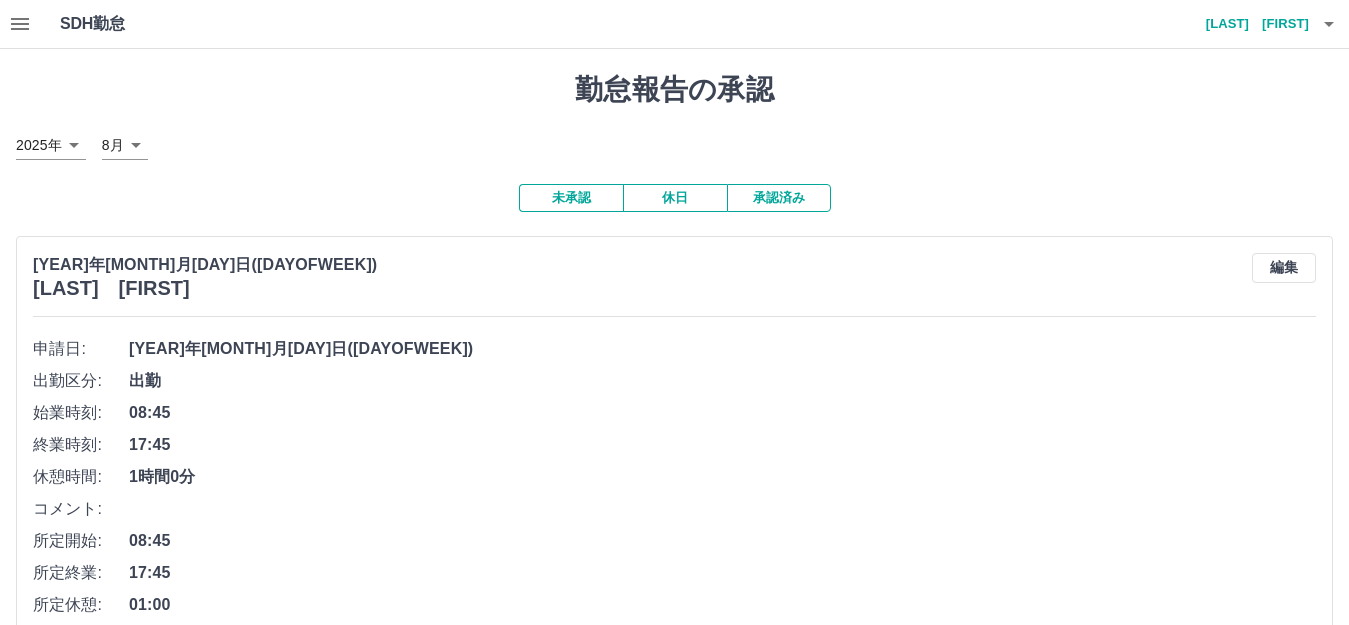 click on "未承認" at bounding box center (571, 198) 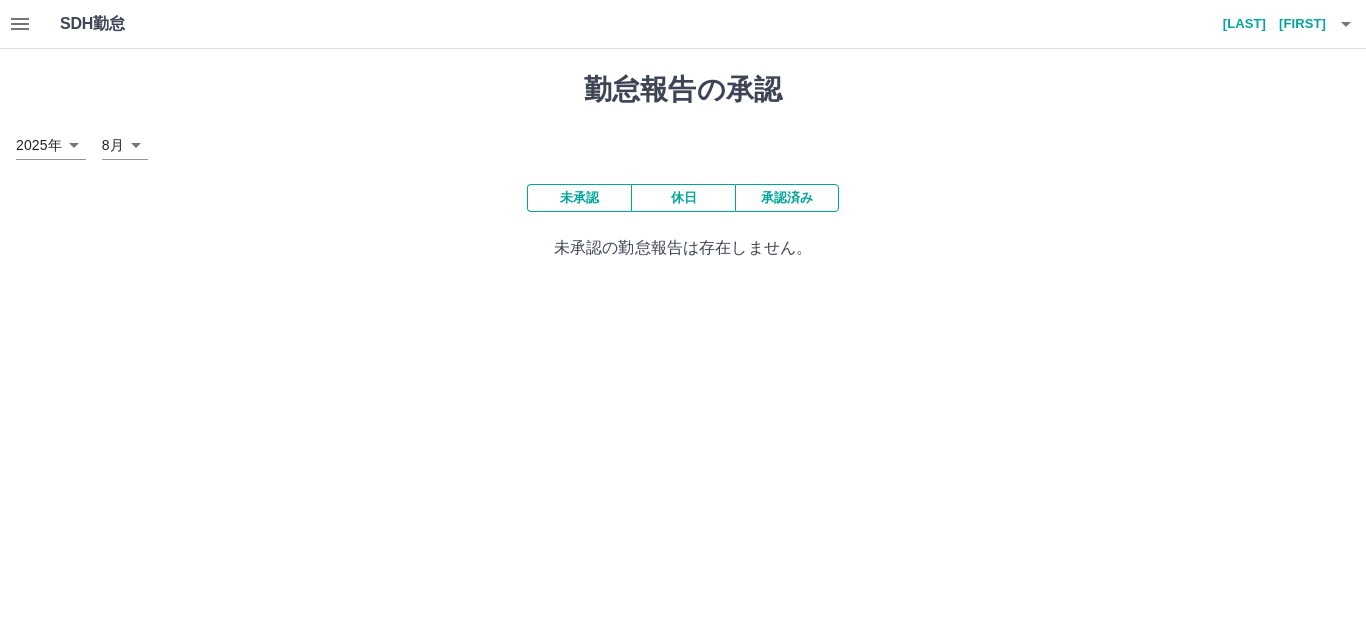 click on "未承認" at bounding box center (579, 198) 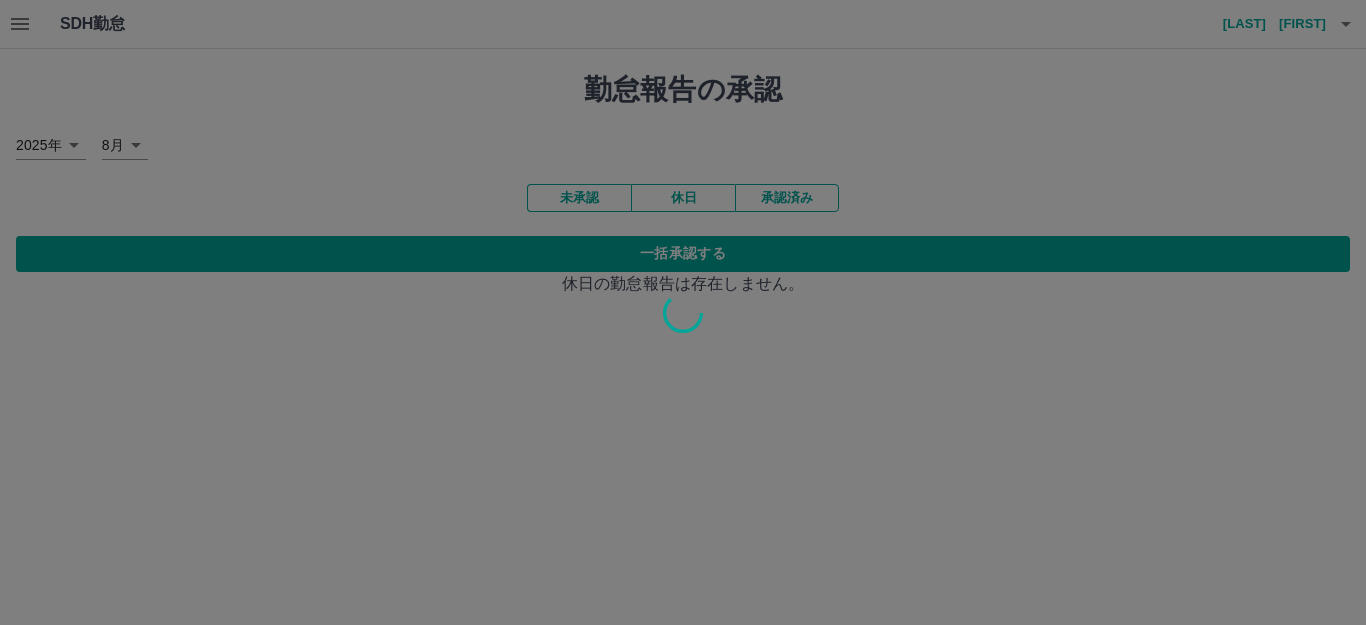 click at bounding box center [683, 312] 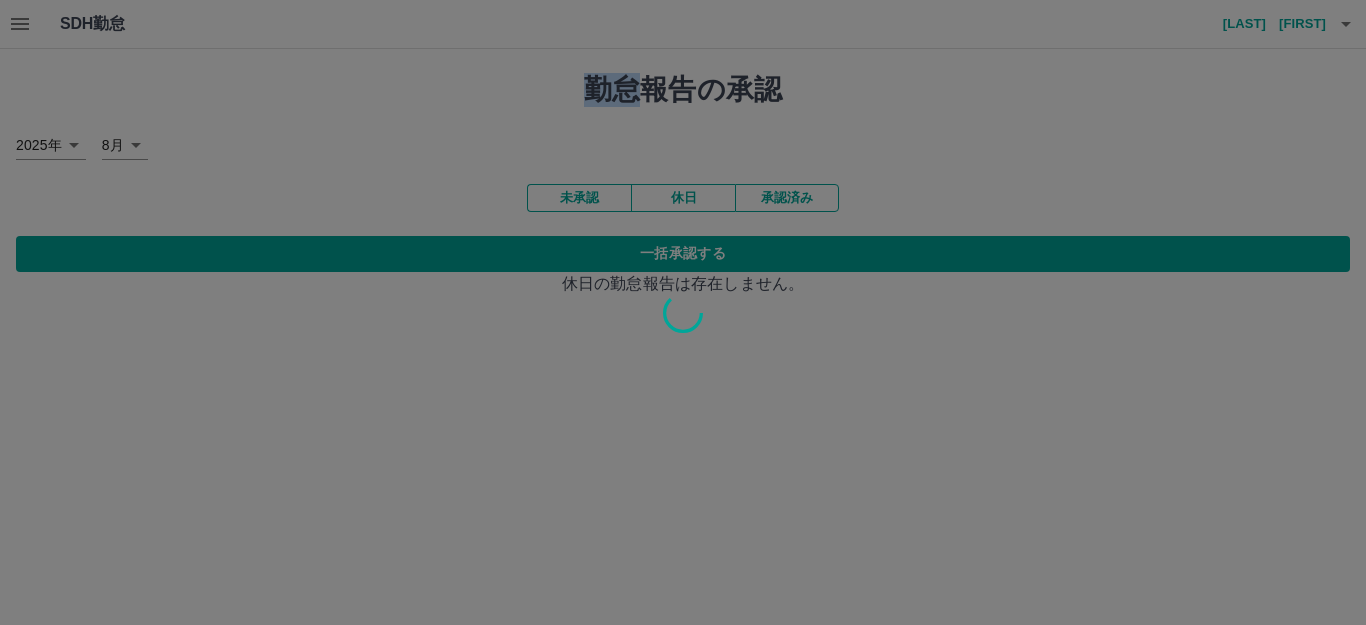 click at bounding box center (683, 312) 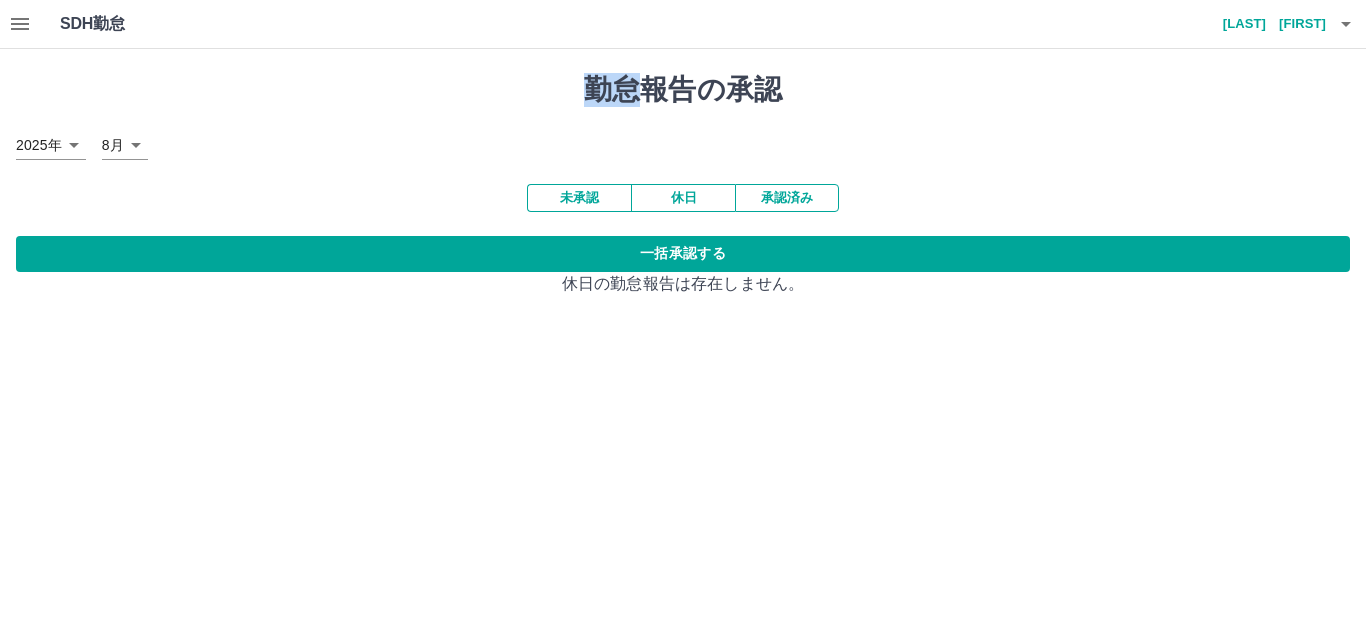 click on "未承認" at bounding box center [579, 198] 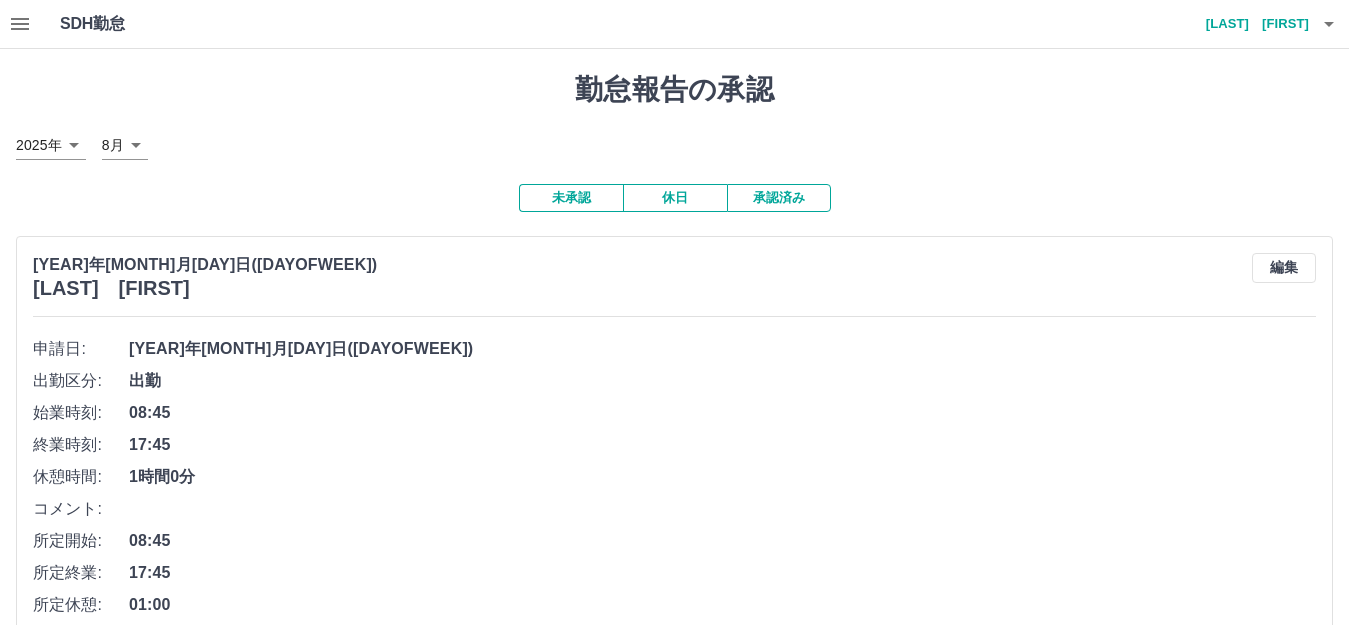 scroll, scrollTop: 169, scrollLeft: 0, axis: vertical 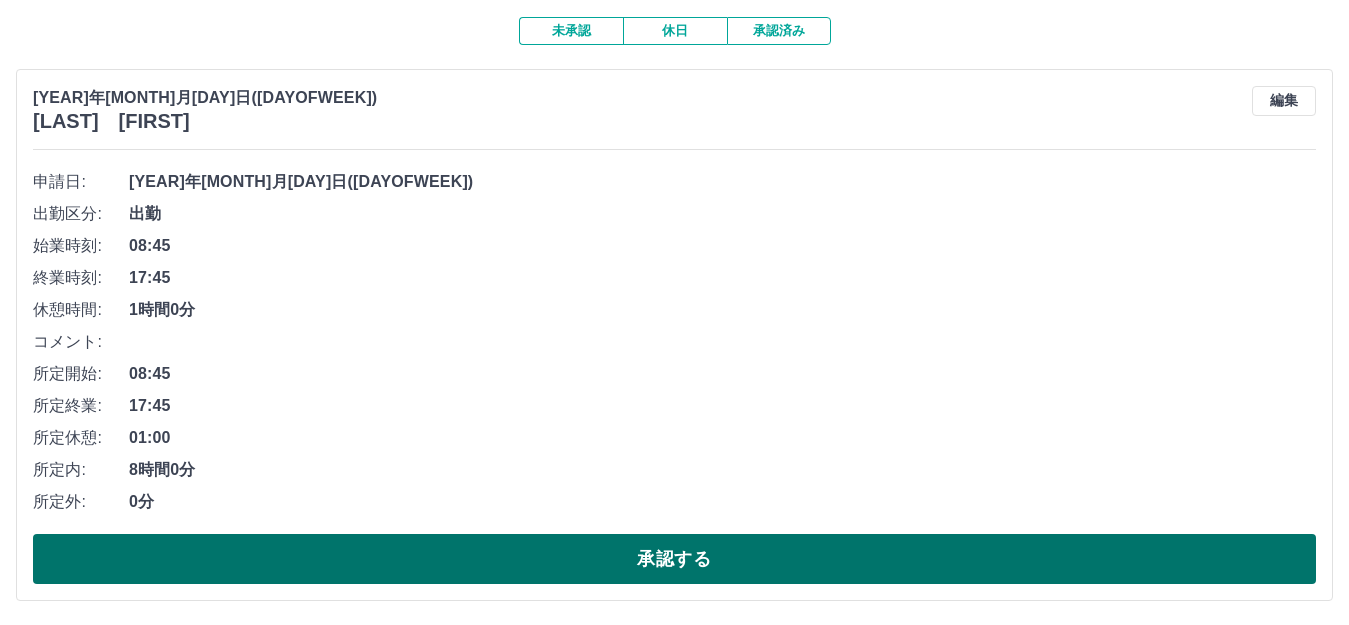 click on "承認する" at bounding box center (674, 559) 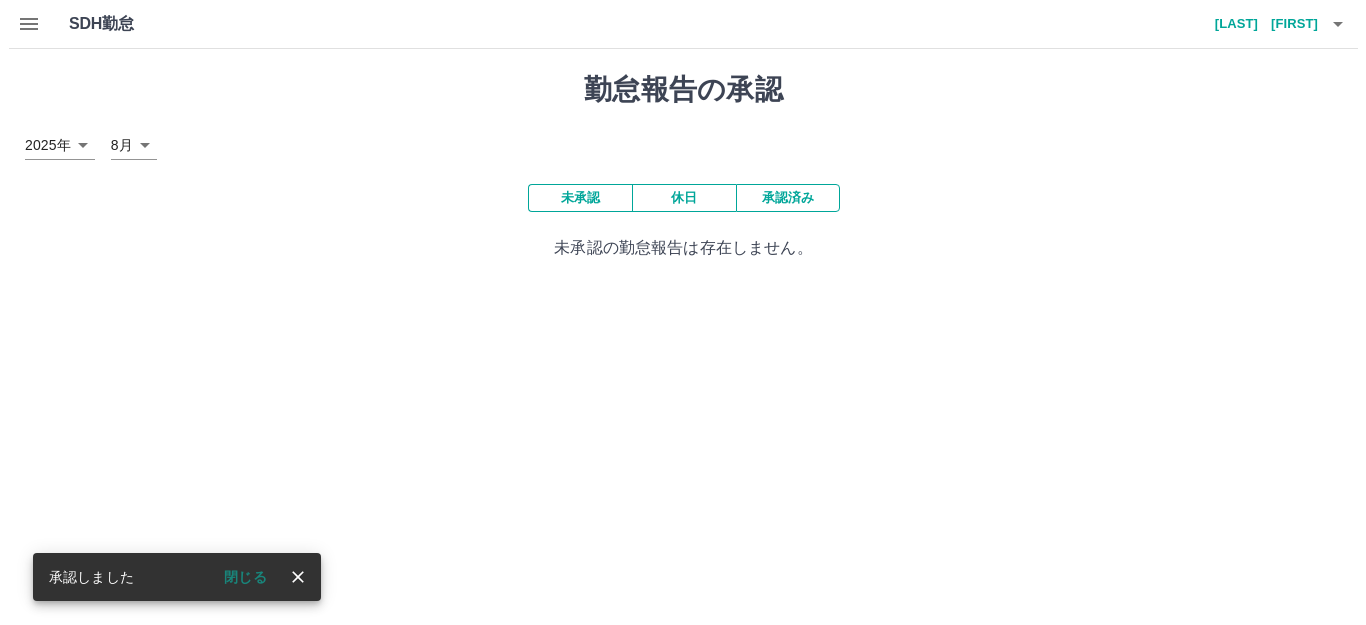 scroll, scrollTop: 0, scrollLeft: 0, axis: both 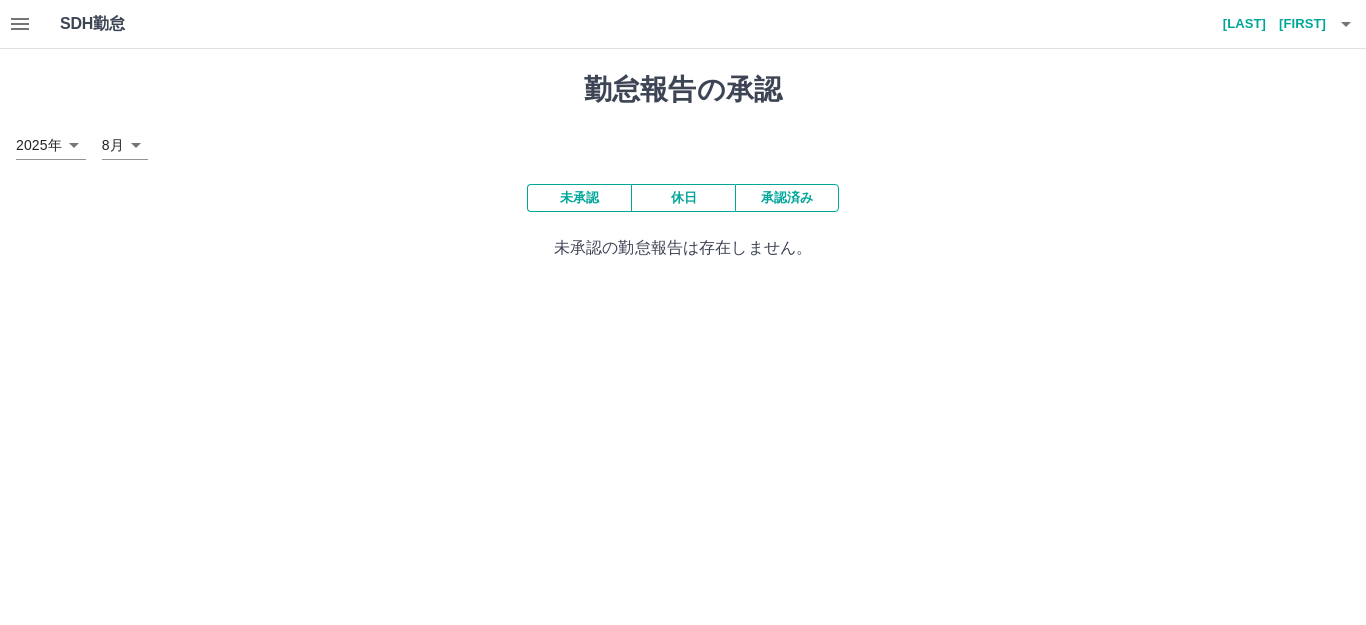 click 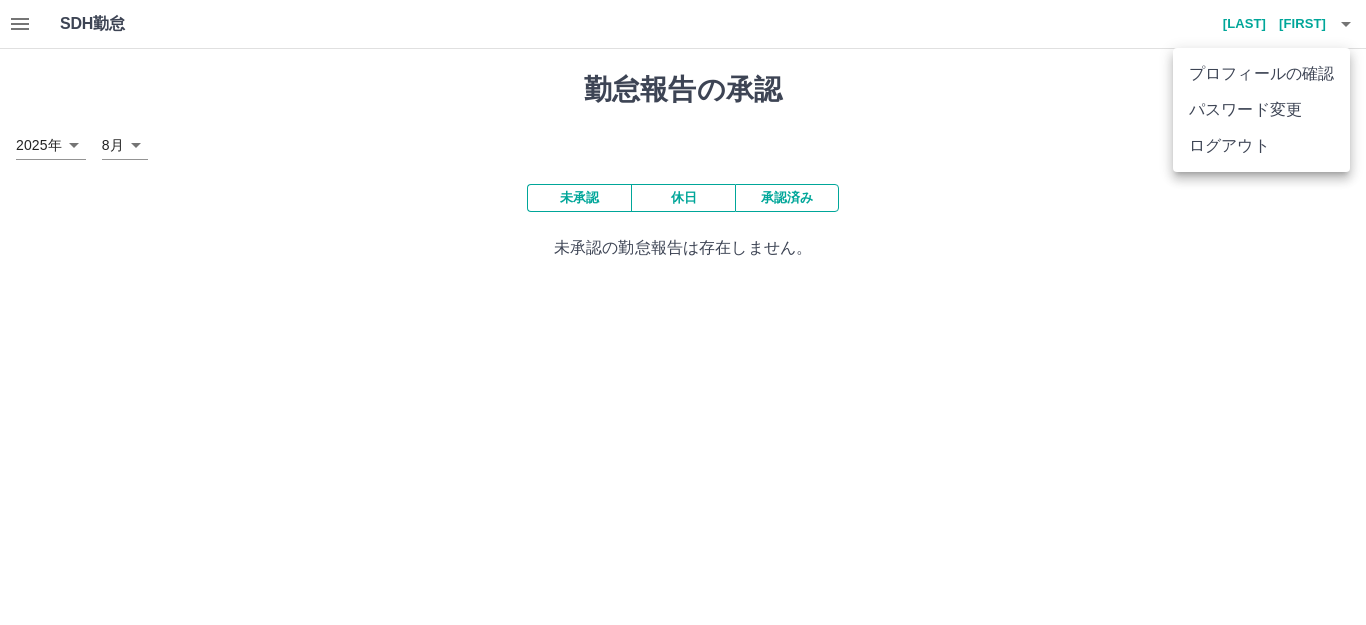click on "ログアウト" at bounding box center (1261, 146) 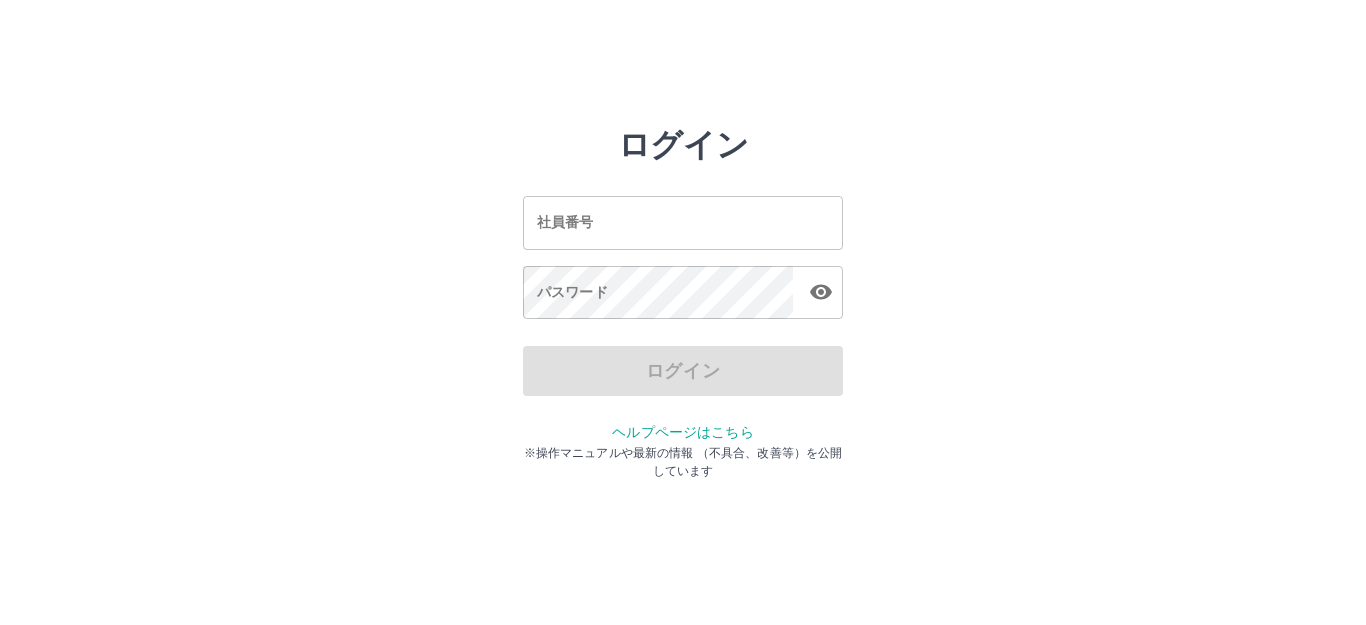 scroll, scrollTop: 0, scrollLeft: 0, axis: both 